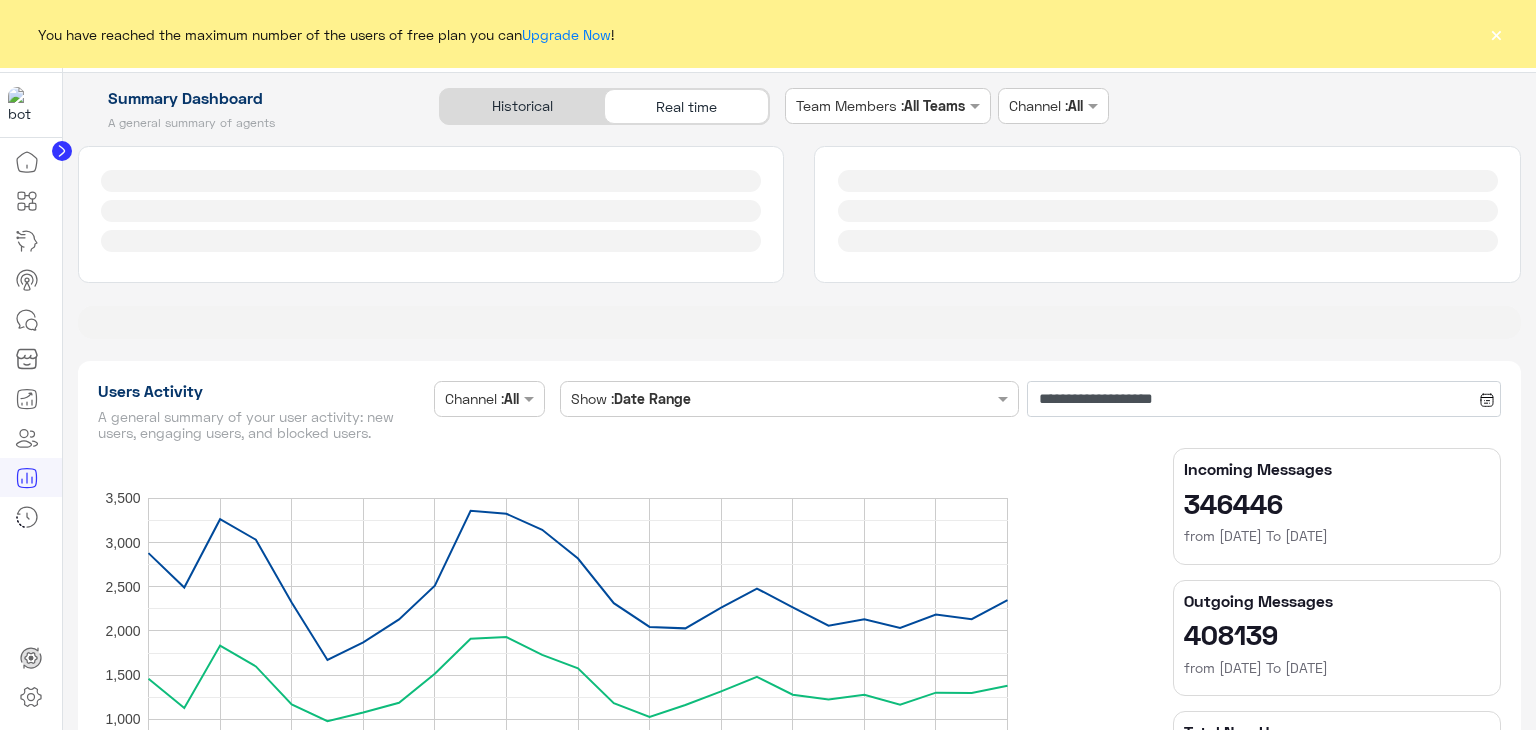 scroll, scrollTop: 0, scrollLeft: 0, axis: both 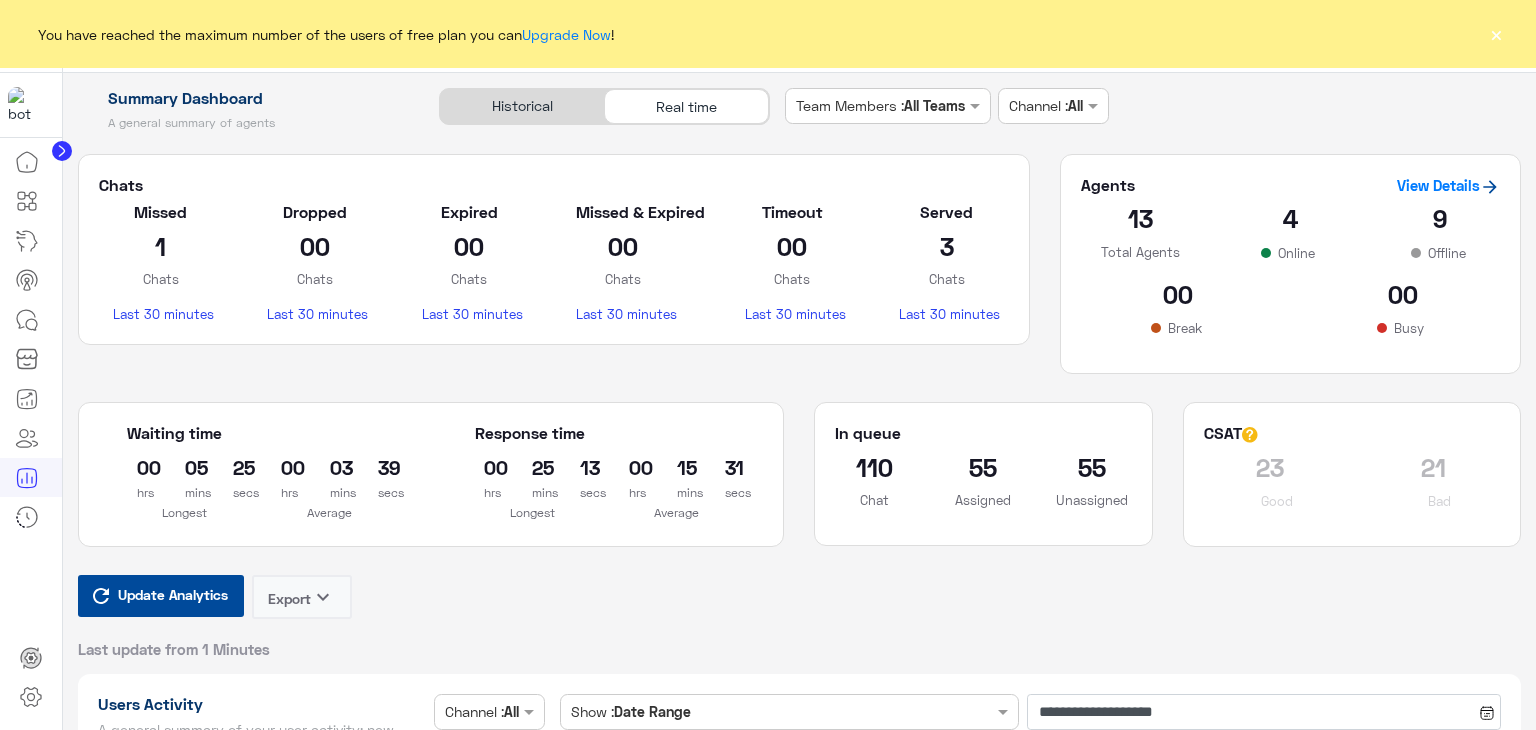 click on "Update Analytics" at bounding box center (173, 594) 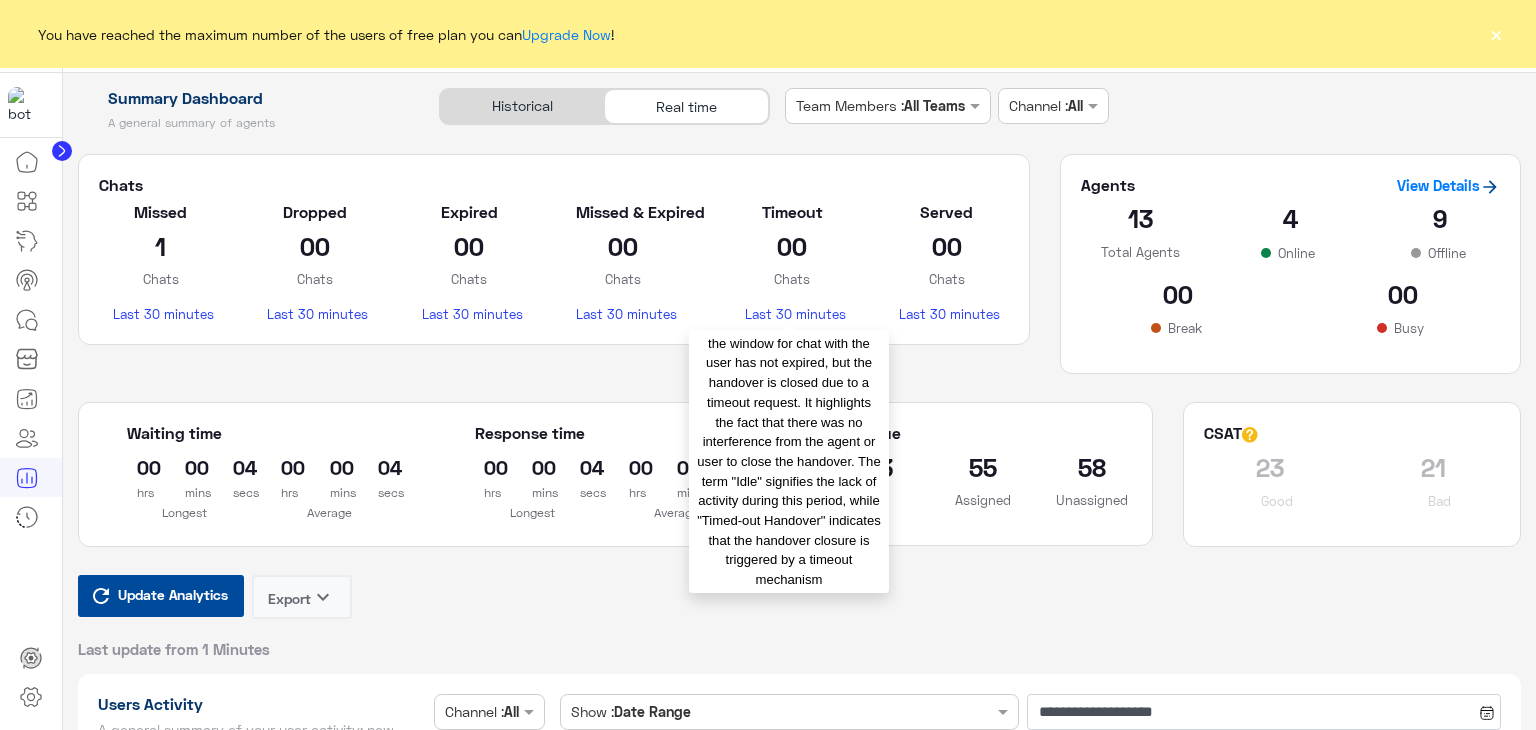 click on "Chats Missed 1 Chats Last 30 minutes Dropped 00 Chats Last 30 minutes Expired 00 Chats Last 30 minutes Missed & Expired 00 Chats Last 30 minutes Timeout 00 Chats Last 30 minutes Served 00 Chats Last 30 minutes the window for chat with the user has not expired, but the handover is closed due to a timeout request. It highlights the fact that there was no interference from the agent or user to close the handover. The term "Idle" signifies the lack of activity during this period, while "Timed-out Handover" indicates that the handover closure is triggered by a timeout mechanism" 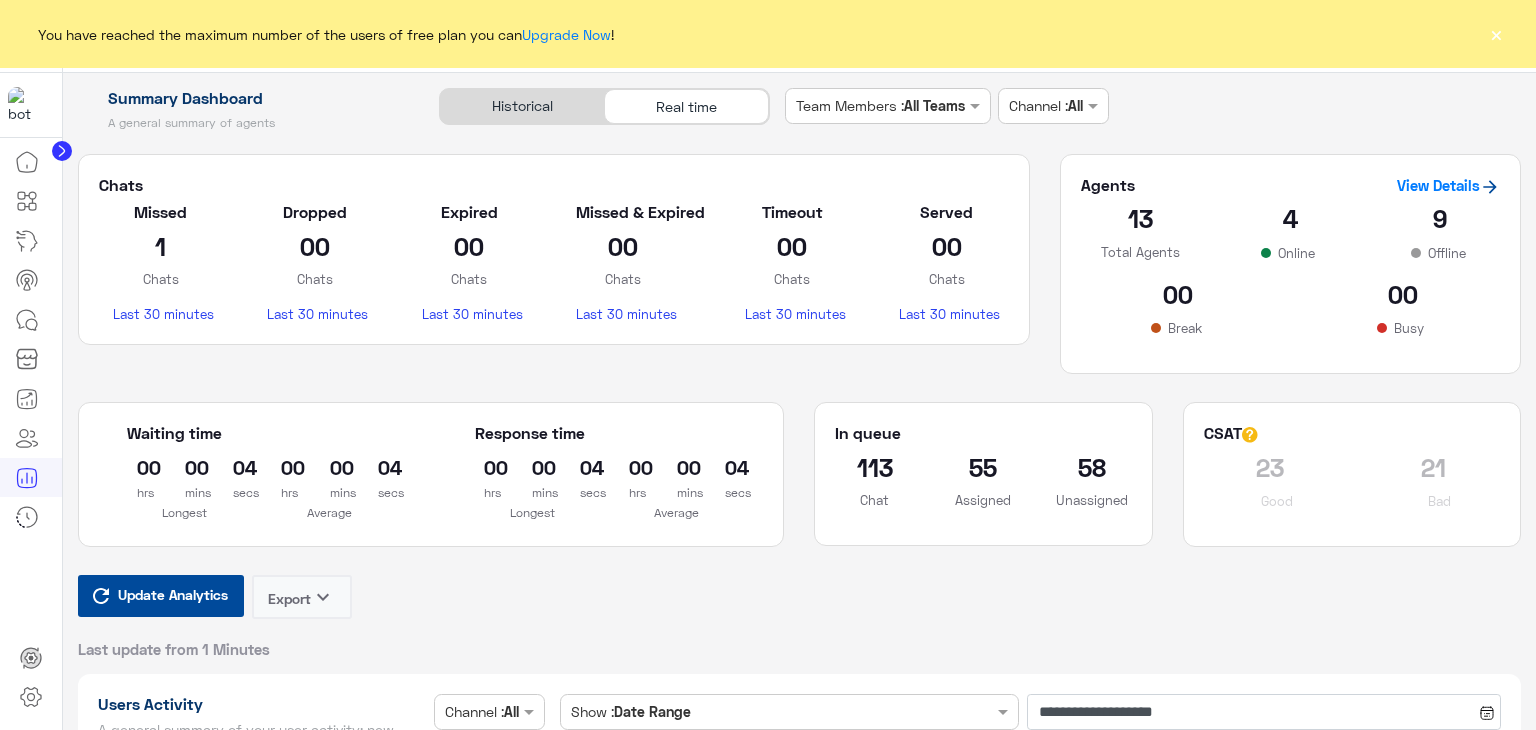 click on "Chats Missed 1 Chats Last 30 minutes Dropped 00 Chats Last 30 minutes Expired 00 Chats Last 30 minutes Missed & Expired 00 Chats Last 30 minutes Timeout 00 Chats Last 30 minutes Served 00 Chats Last 30 minutes" 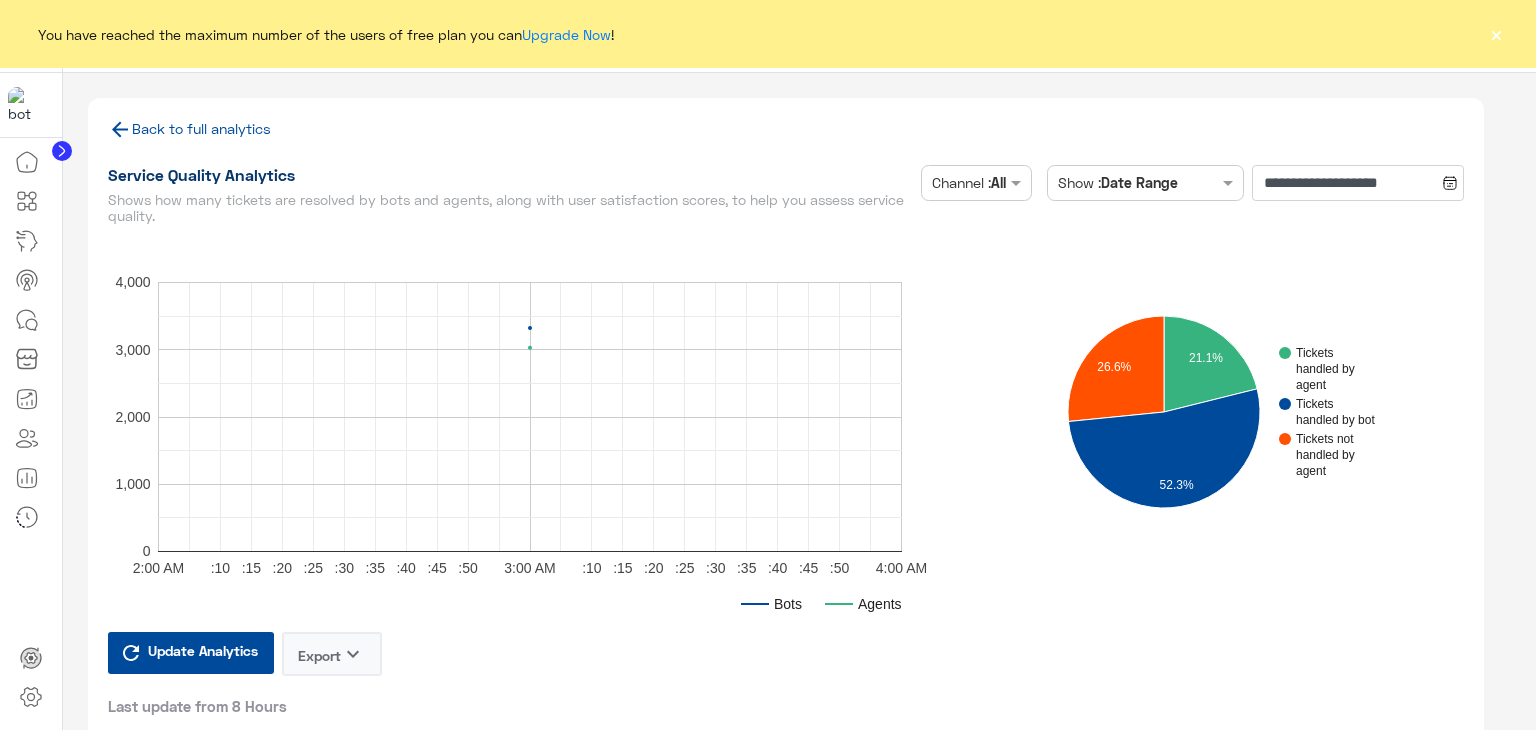 scroll, scrollTop: 0, scrollLeft: 0, axis: both 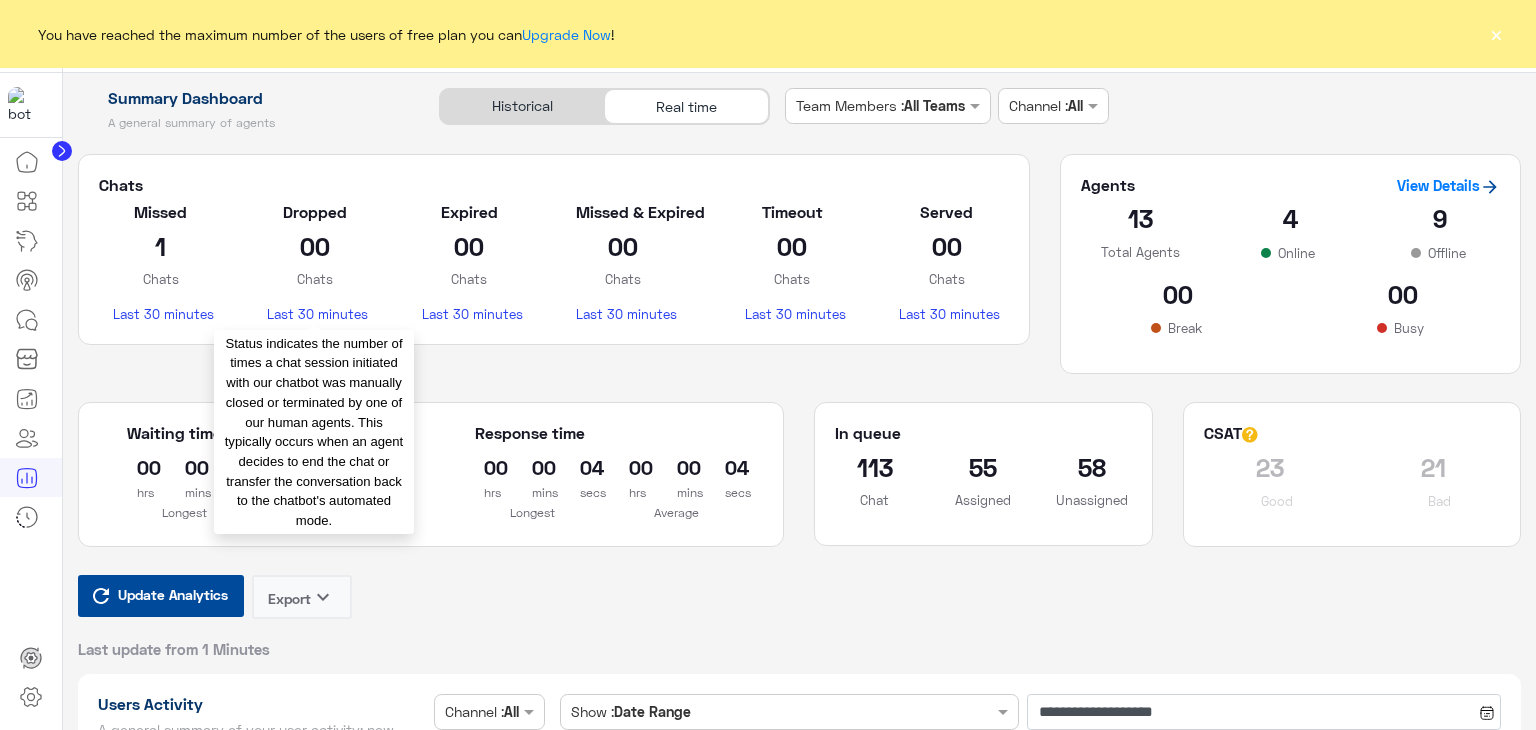 click on "Update Analytics" at bounding box center (173, 594) 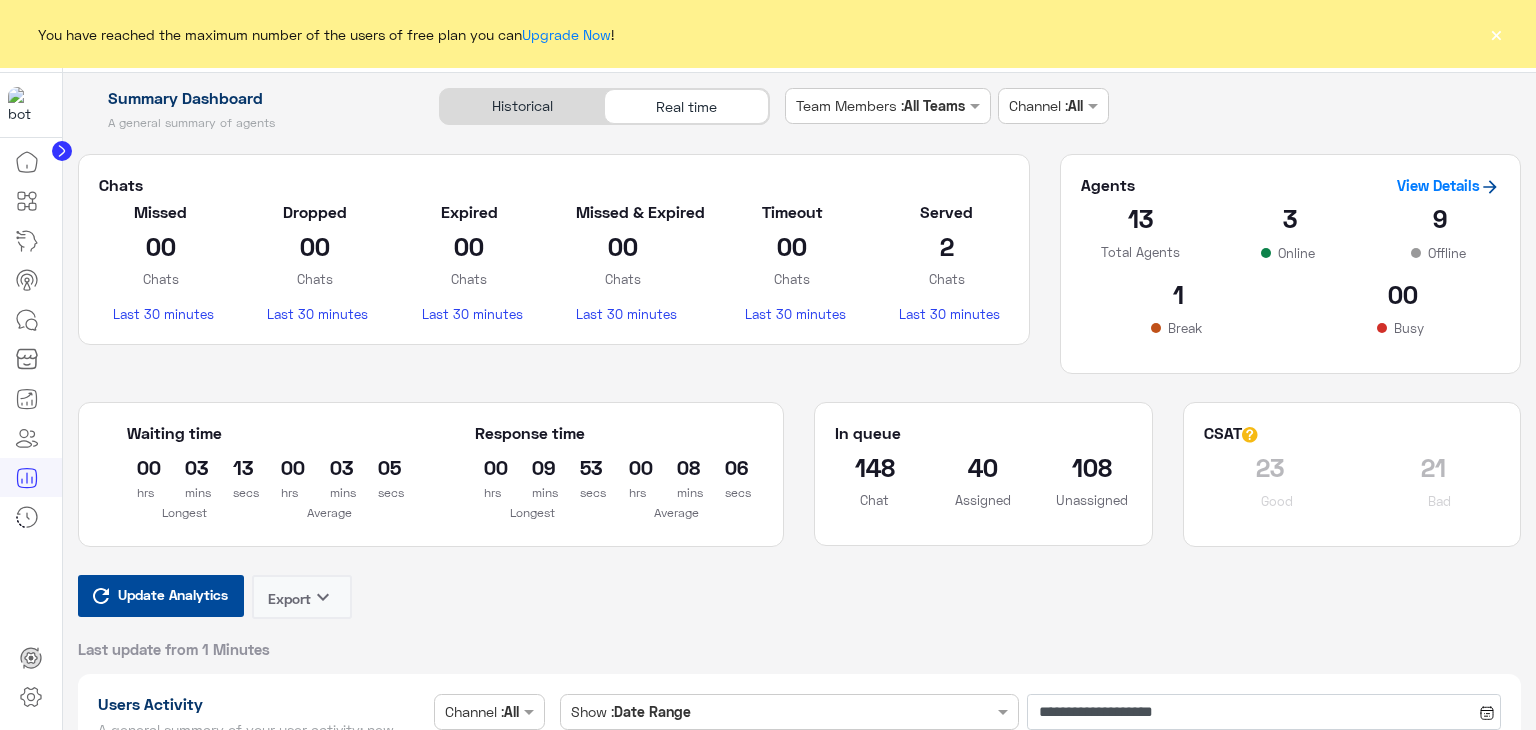 click on "Update Analytics" at bounding box center (173, 594) 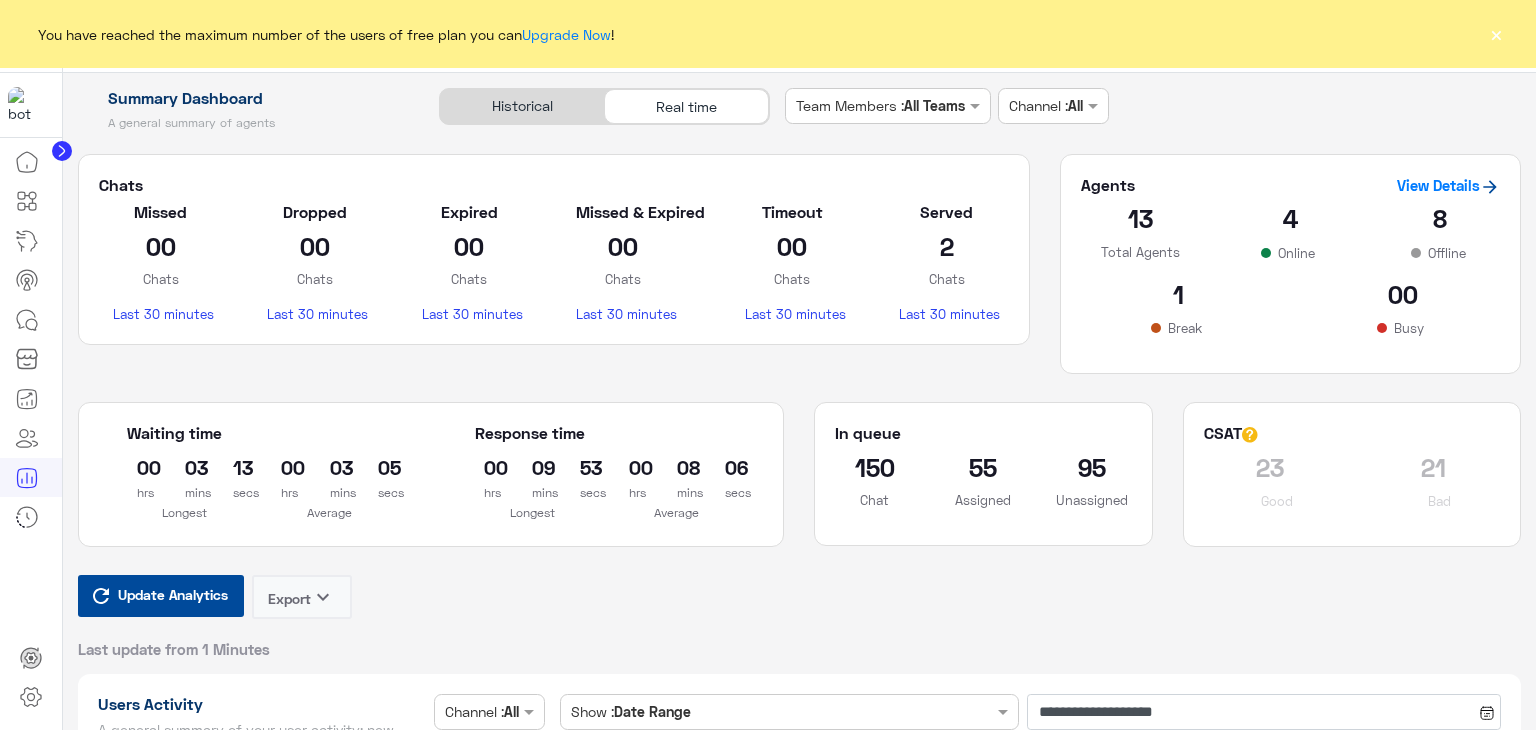 click on "Update Analytics" at bounding box center [173, 594] 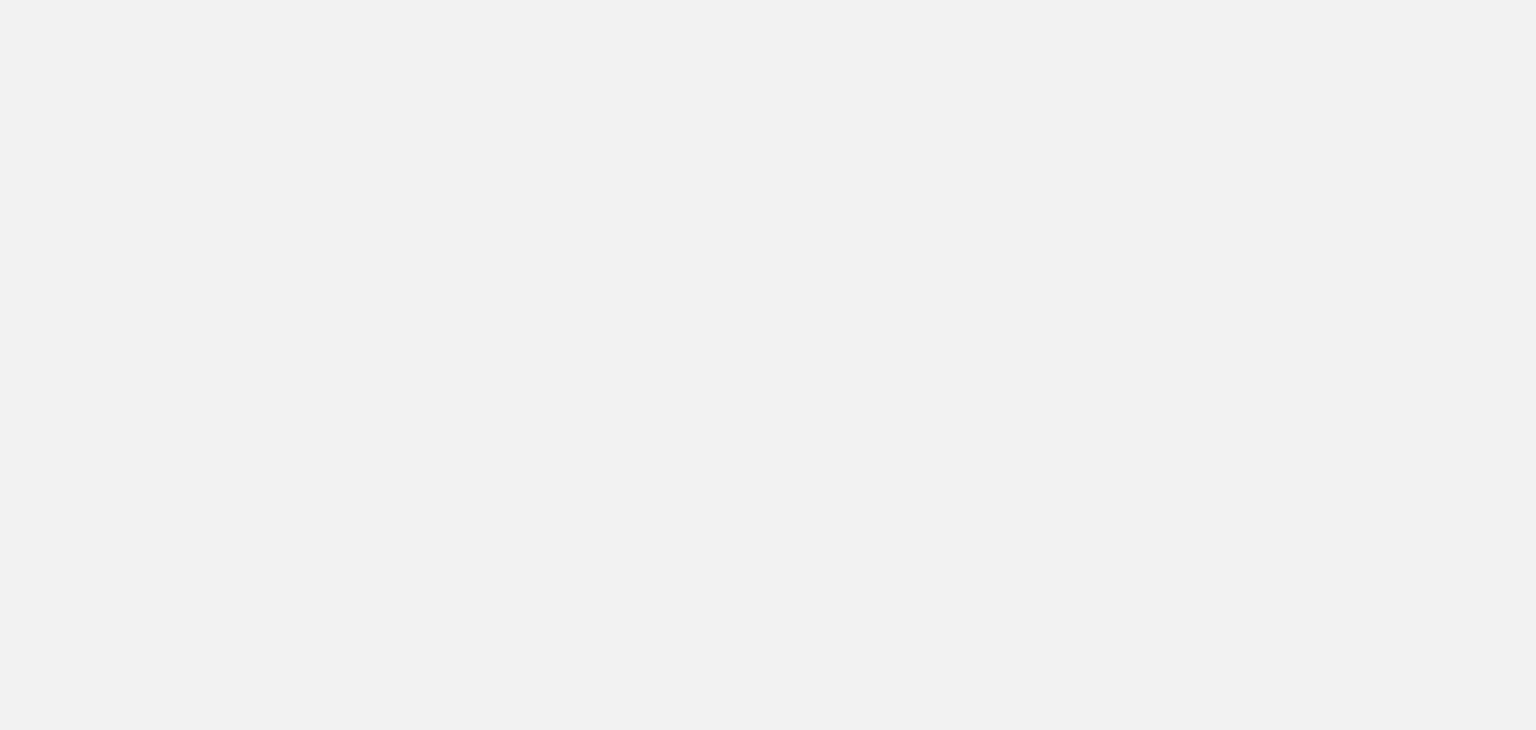 scroll, scrollTop: 0, scrollLeft: 0, axis: both 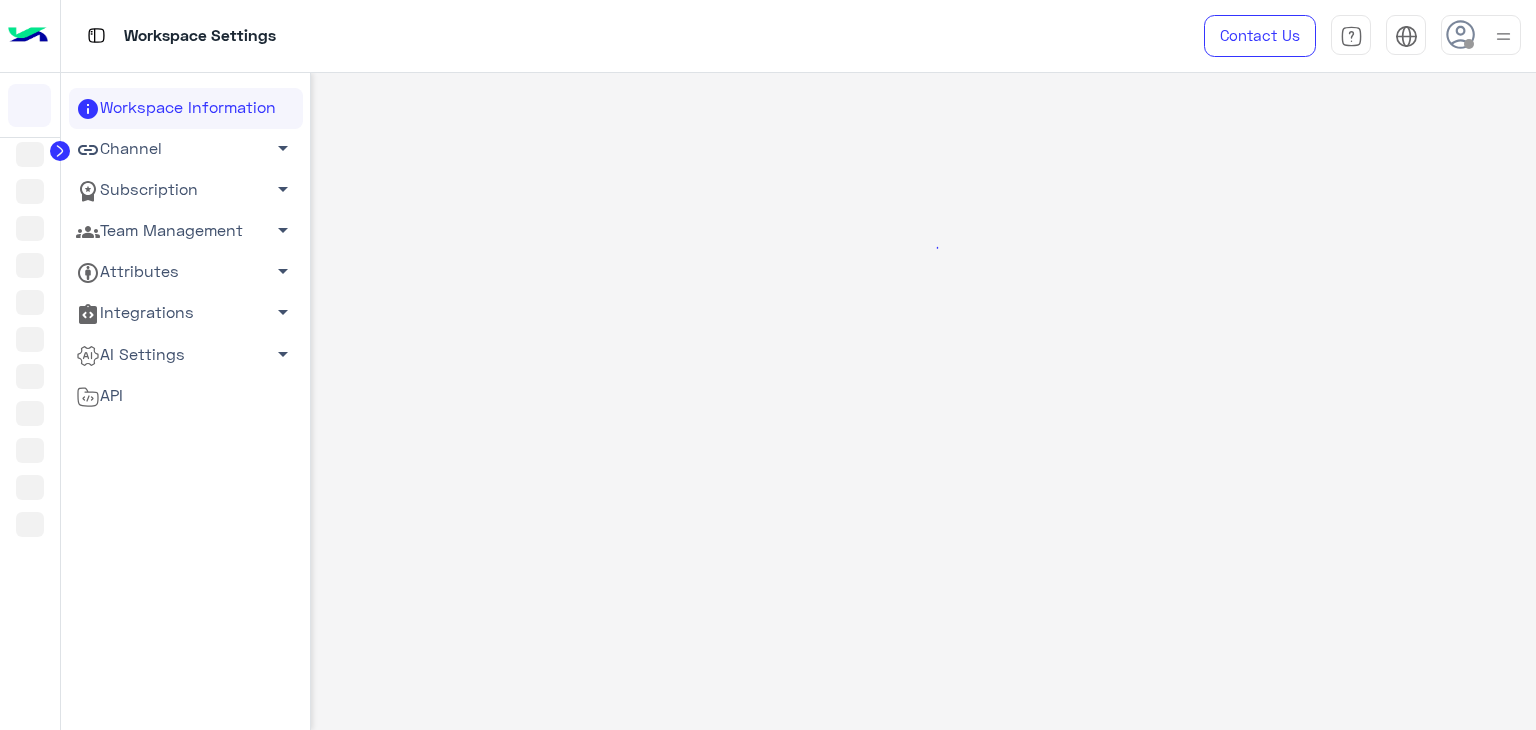 click on "Team Management   arrow_drop_down" 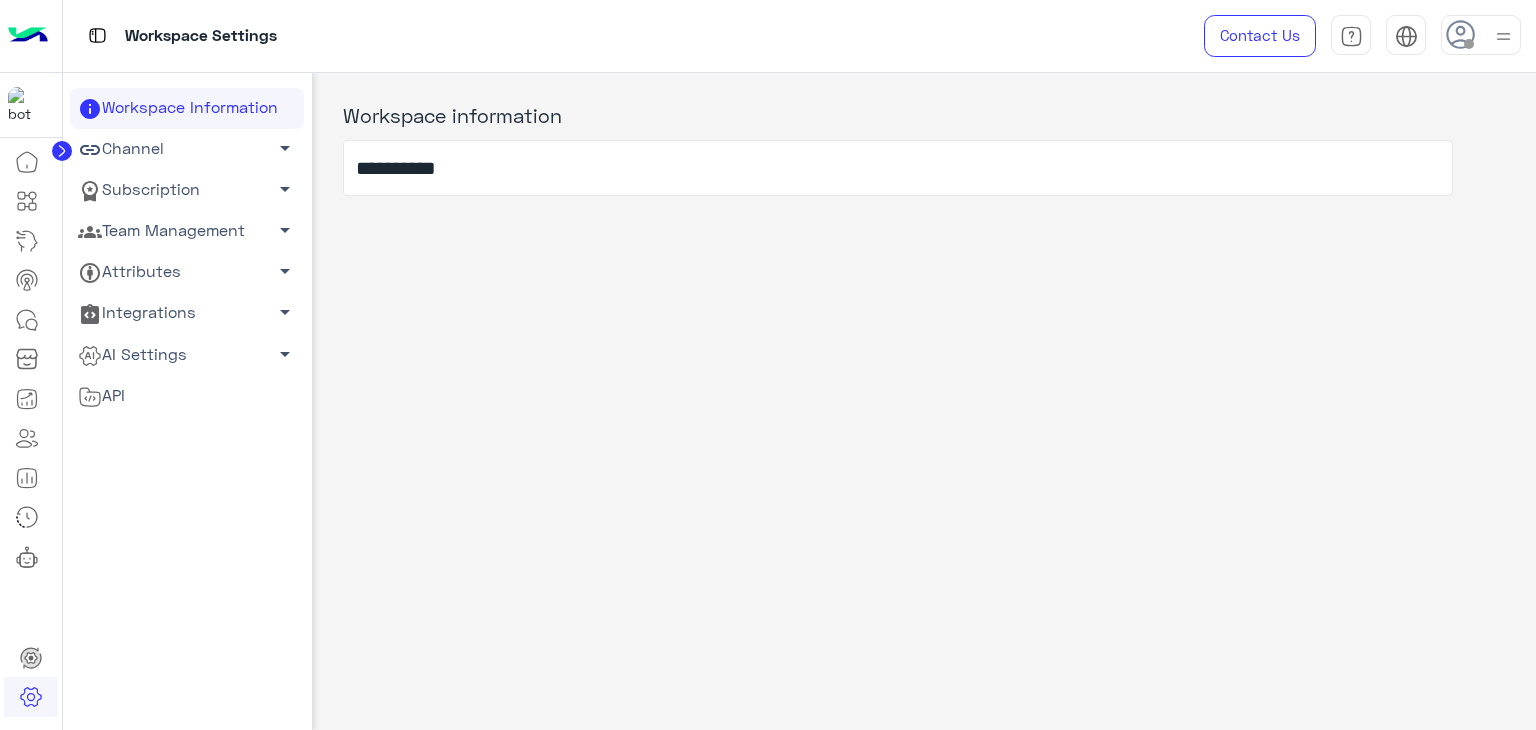 click on "Team Management   arrow_drop_down" 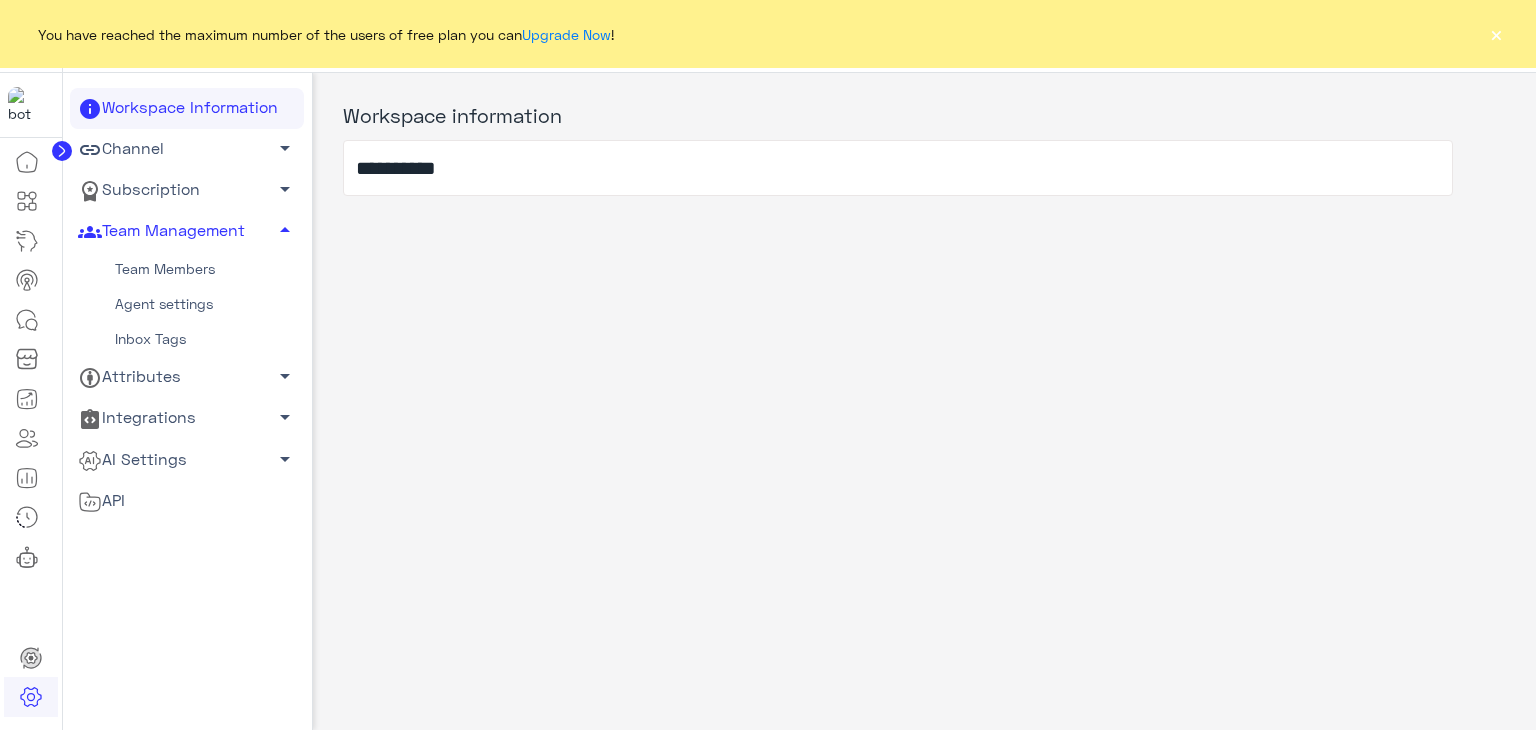 click on "Team Members" 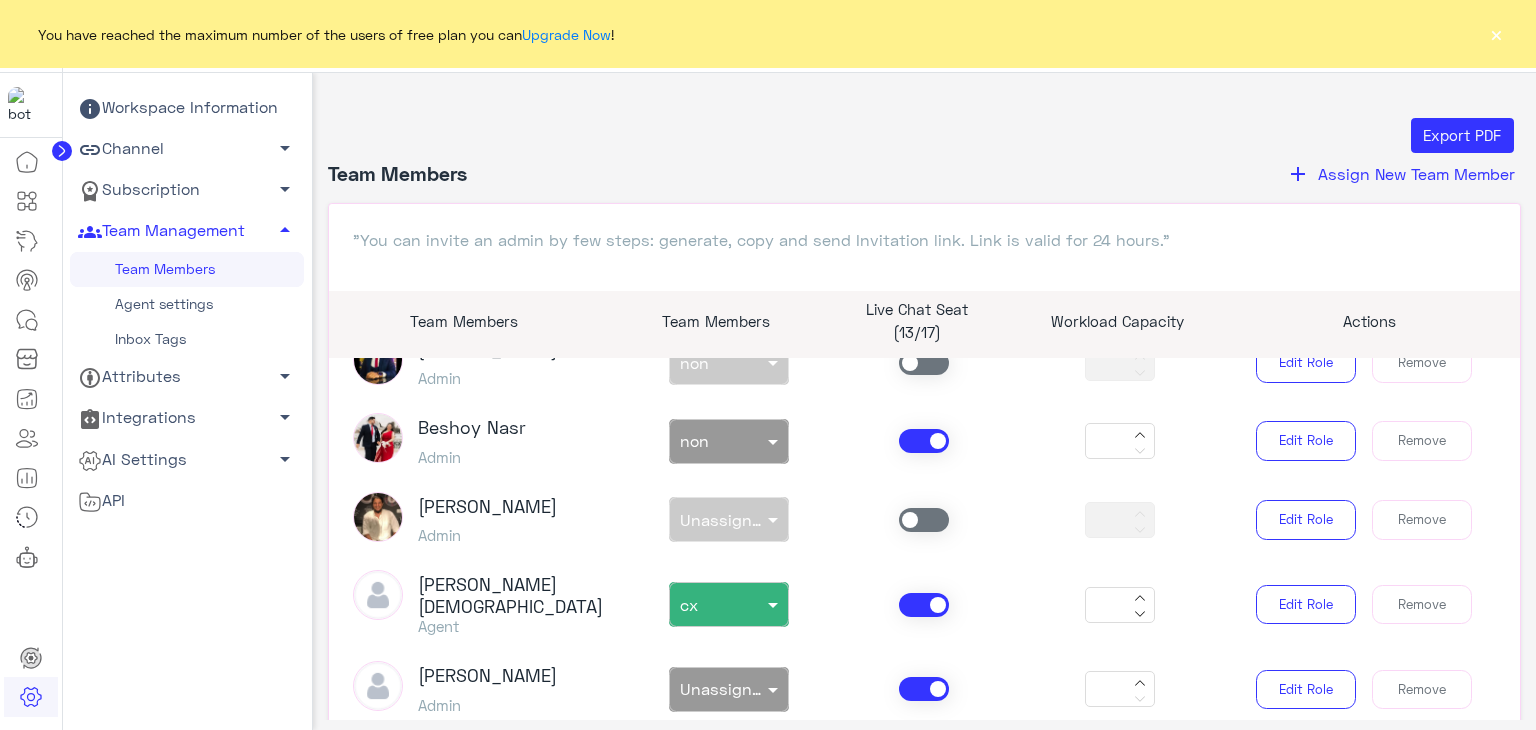 scroll, scrollTop: 1100, scrollLeft: 0, axis: vertical 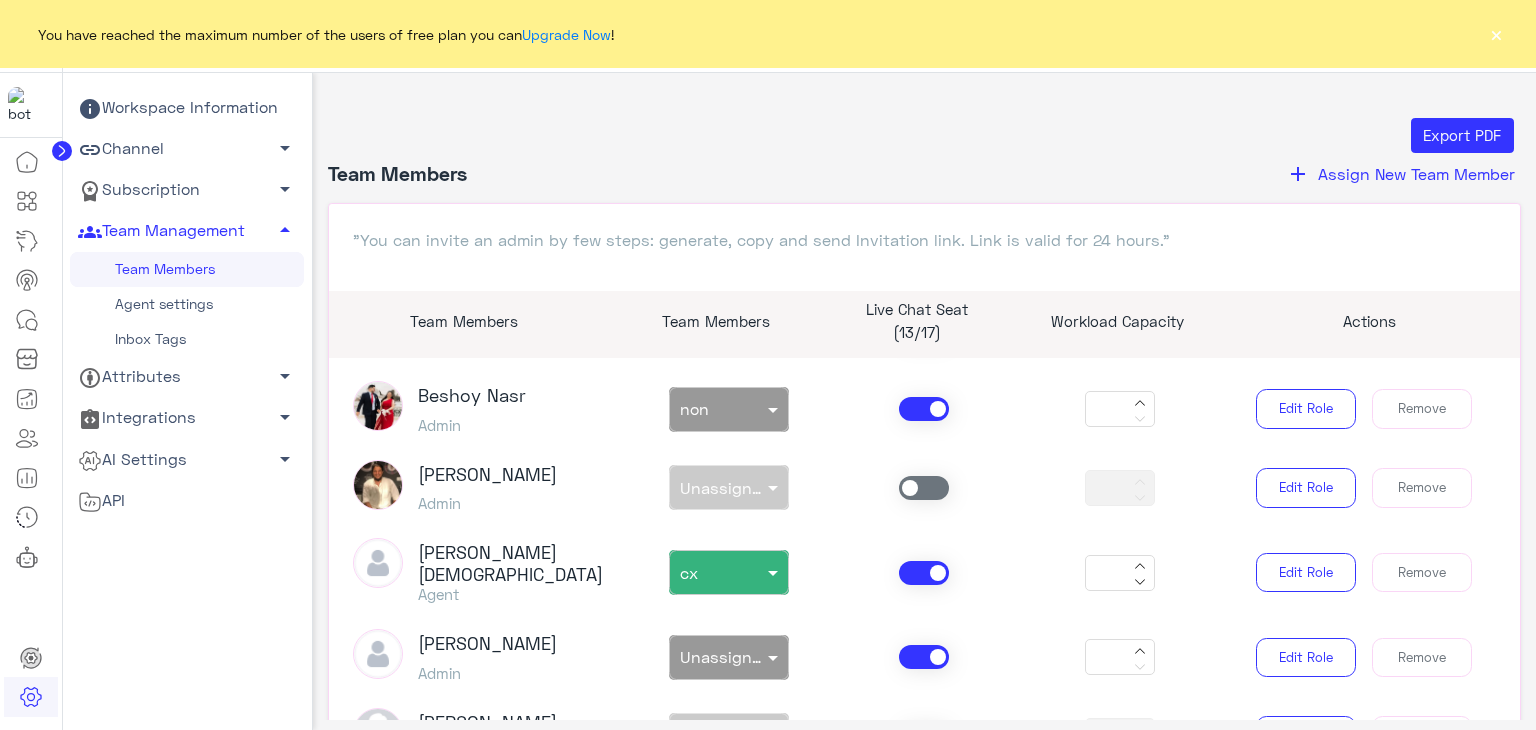 click 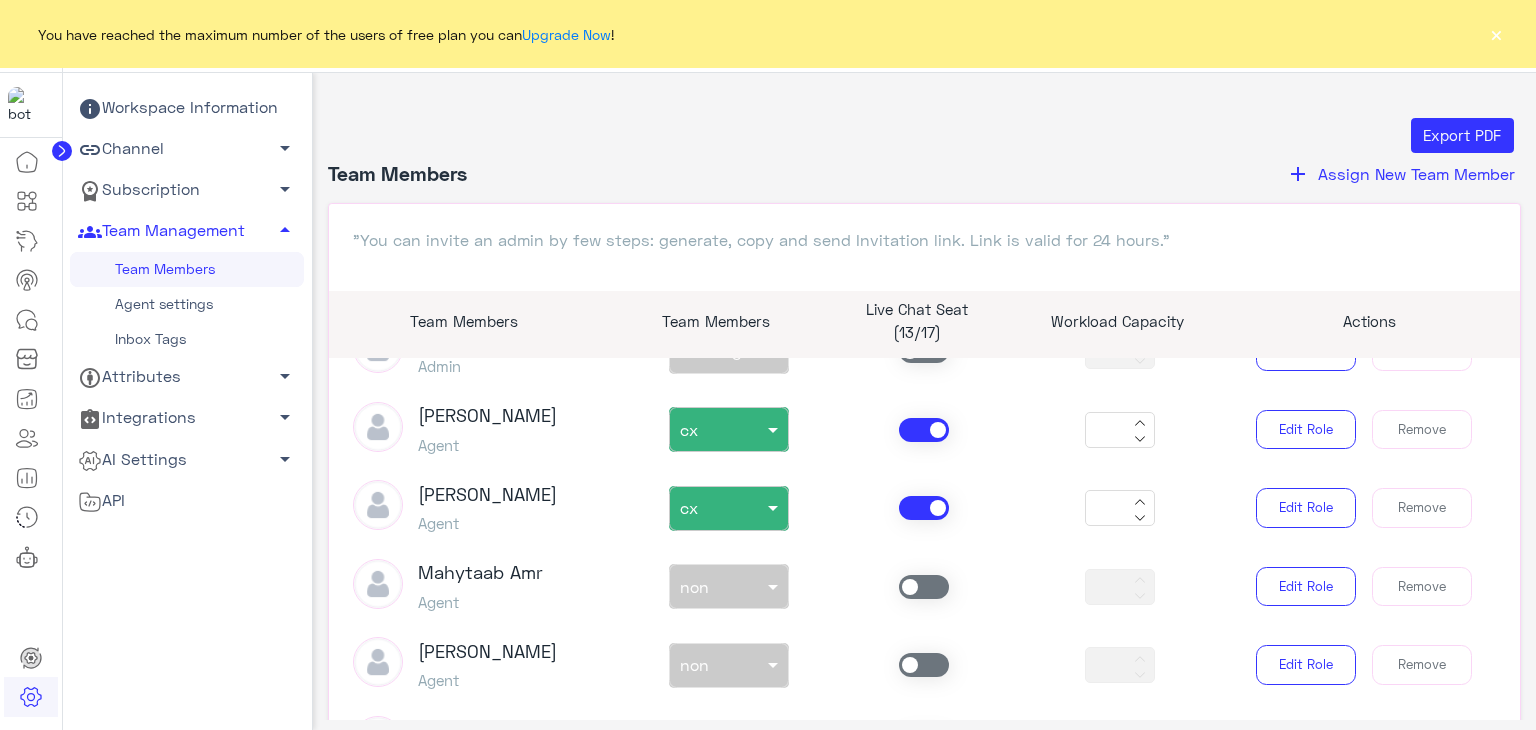 scroll, scrollTop: 2400, scrollLeft: 0, axis: vertical 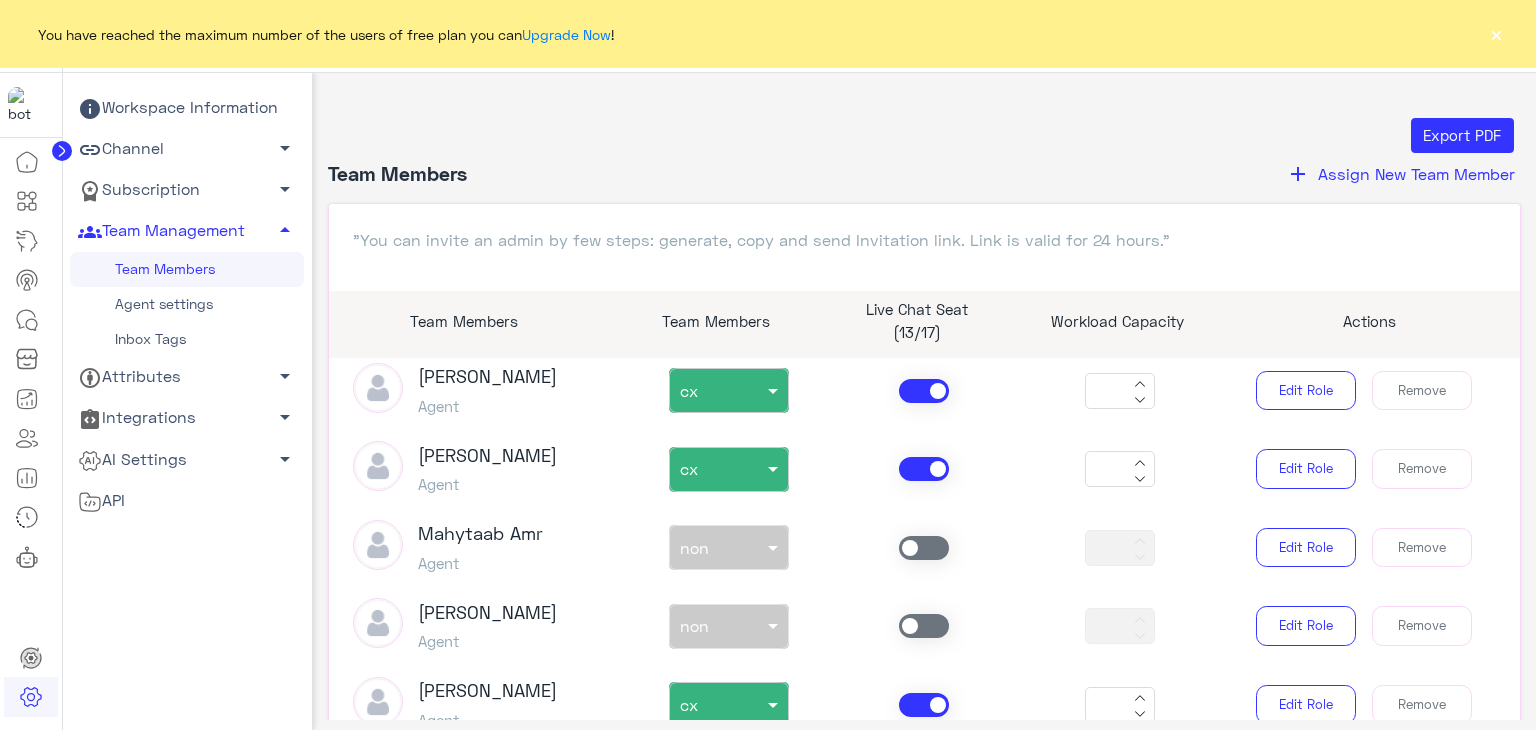 click 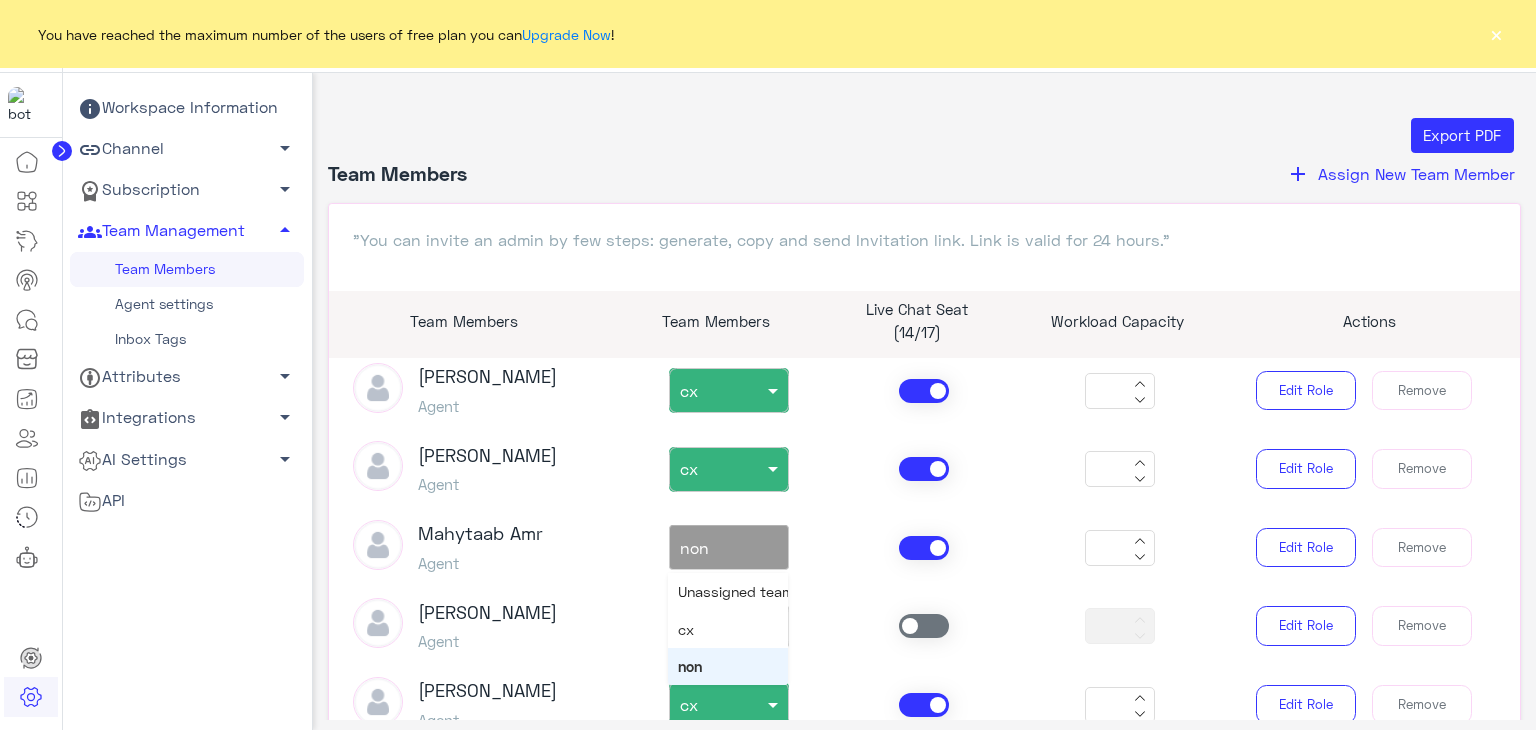 click on "non × non" at bounding box center [716, 548] 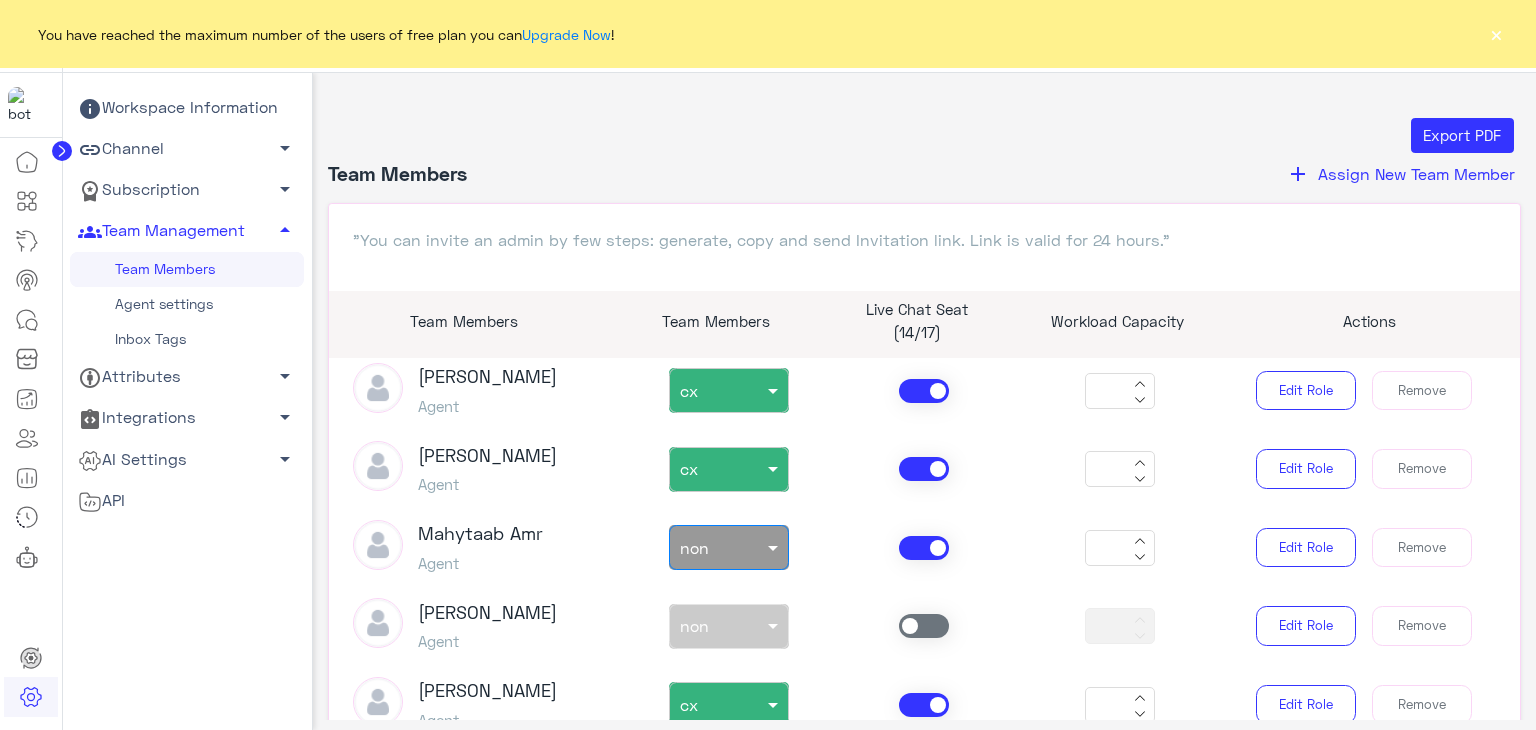 click on "non × non" at bounding box center [716, 548] 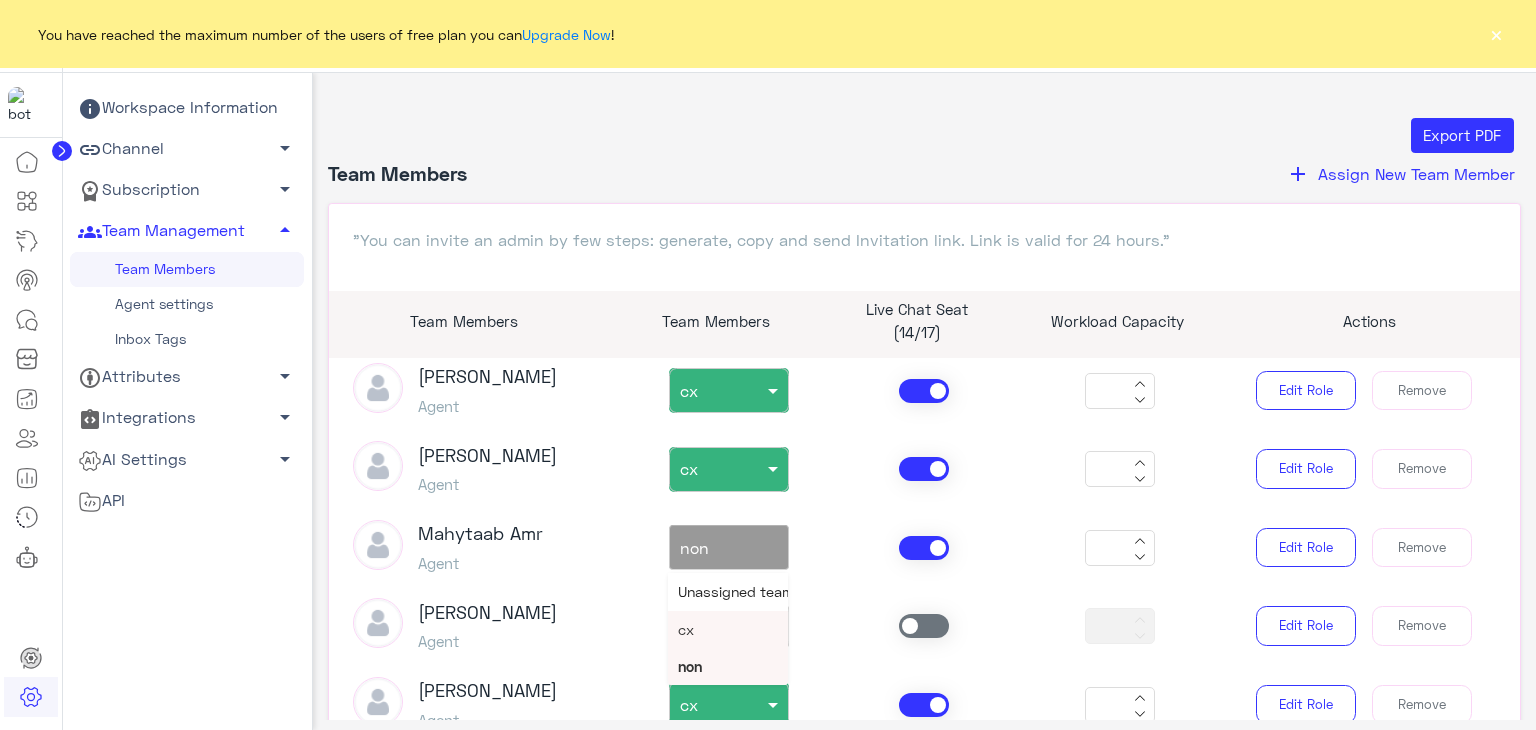 click on "cx" at bounding box center [728, 629] 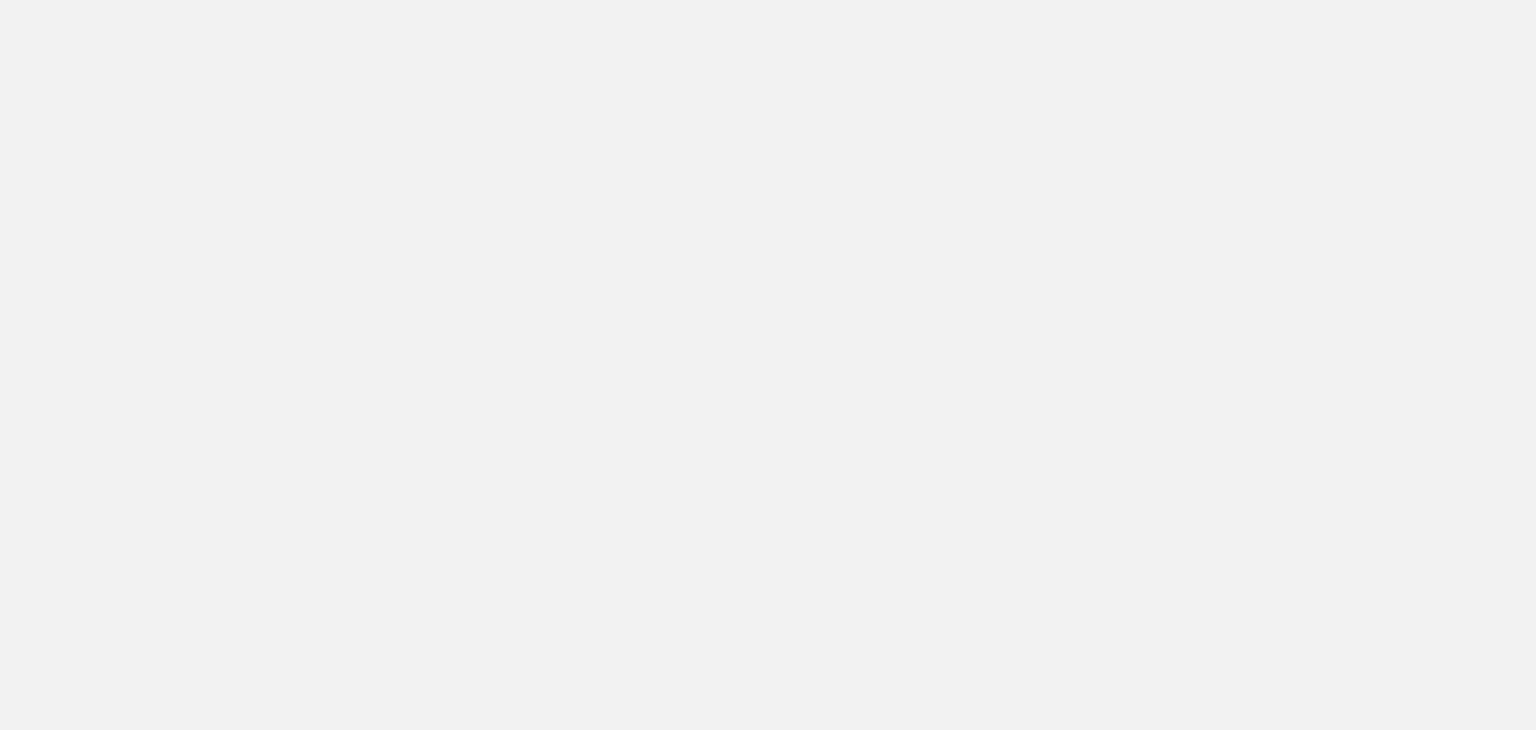 scroll, scrollTop: 0, scrollLeft: 0, axis: both 